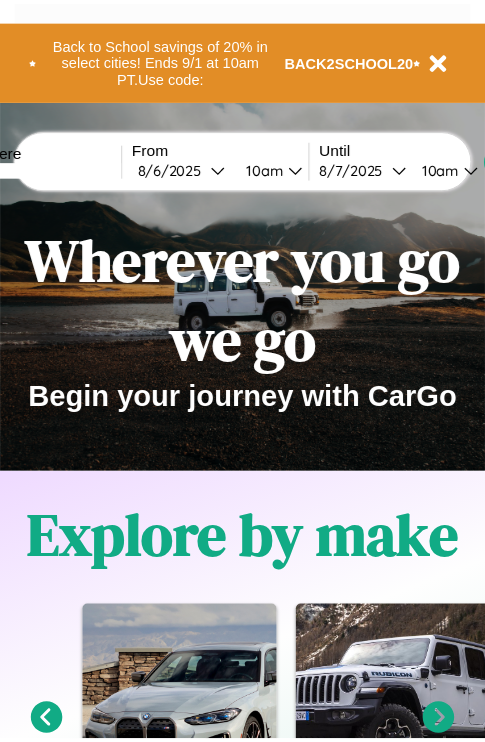 scroll, scrollTop: 0, scrollLeft: 0, axis: both 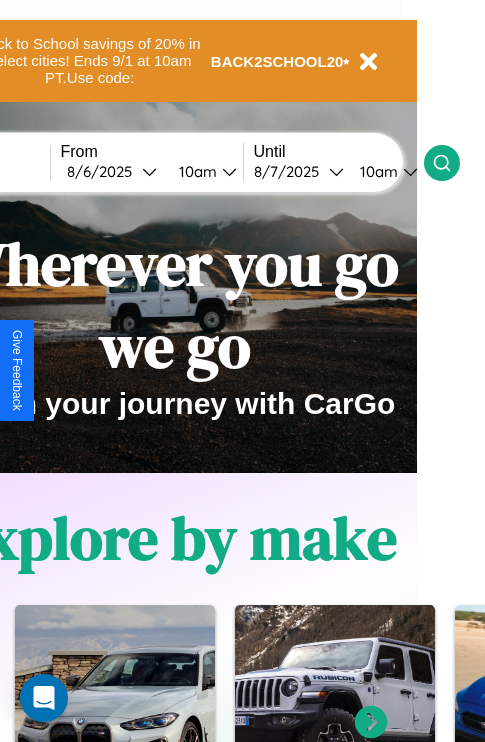 type on "******" 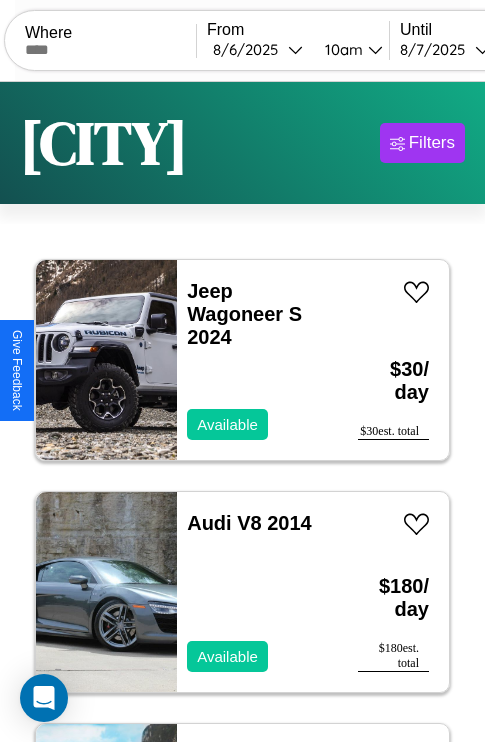 scroll, scrollTop: 66, scrollLeft: 0, axis: vertical 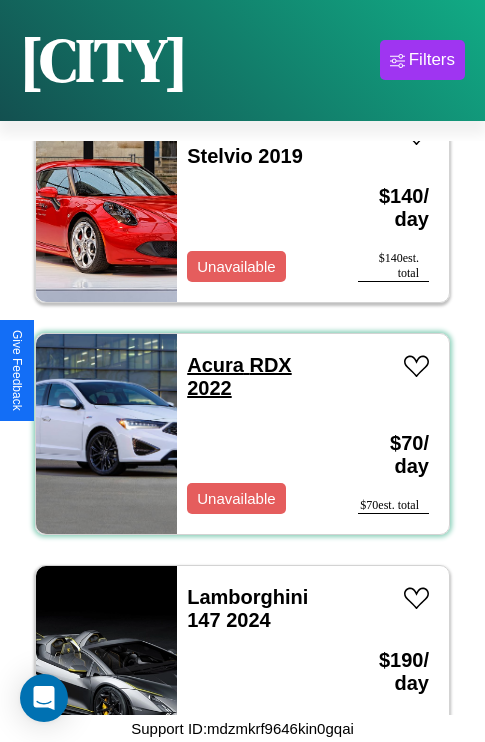 click on "Acura   RDX   2022" at bounding box center [239, 376] 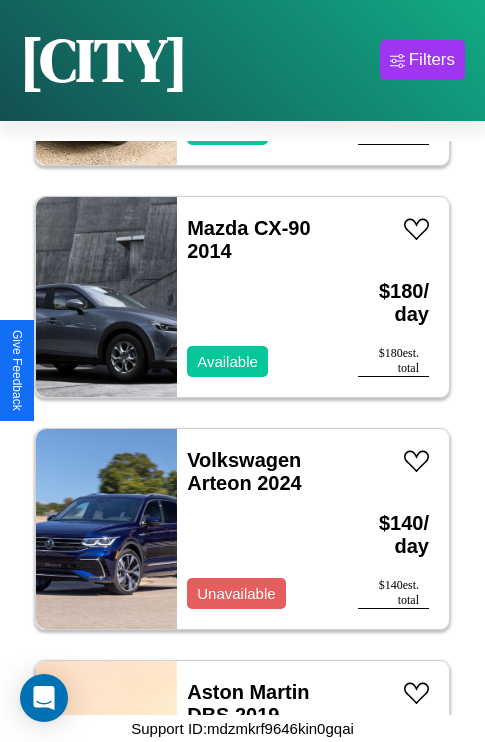 scroll, scrollTop: 6107, scrollLeft: 0, axis: vertical 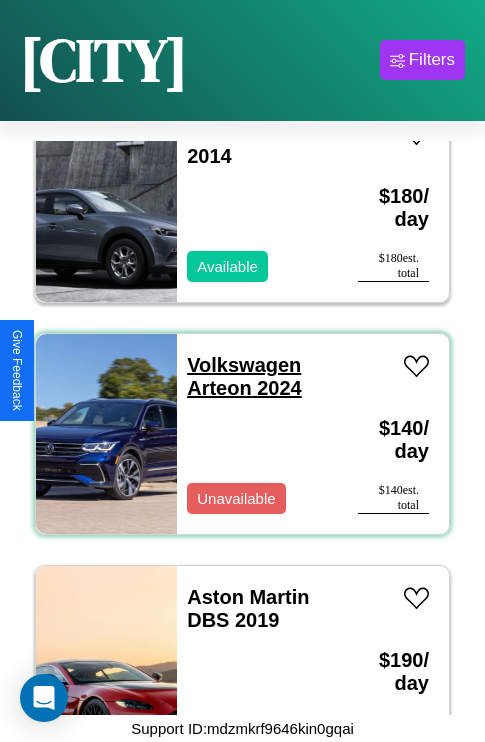 click on "Volkswagen   Arteon   2024" at bounding box center [244, 376] 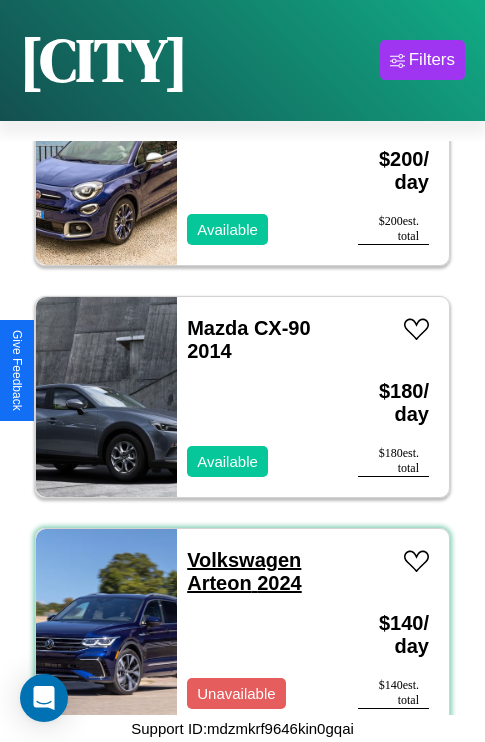 scroll, scrollTop: 2627, scrollLeft: 0, axis: vertical 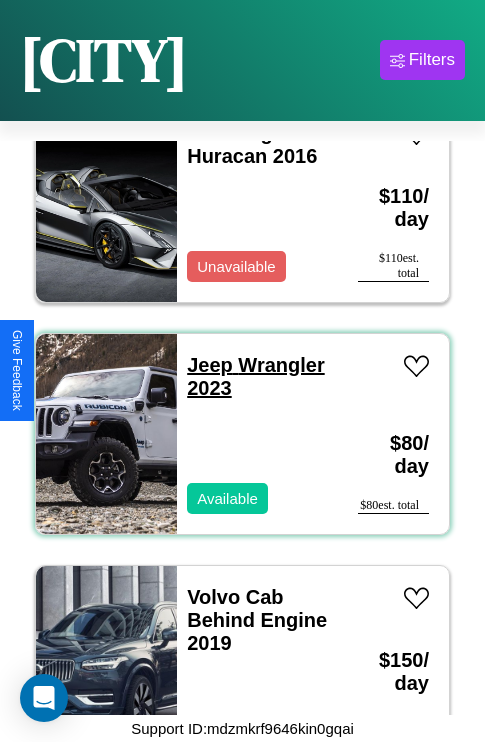 click on "Jeep   Wrangler   2023" at bounding box center (255, 376) 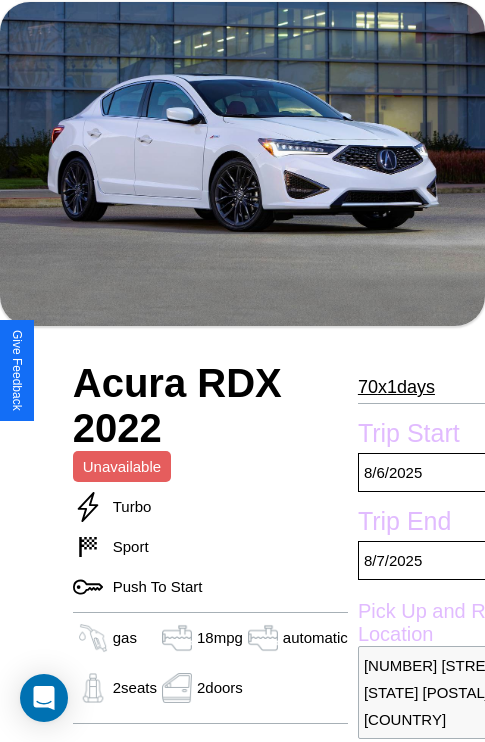 scroll, scrollTop: 95, scrollLeft: 0, axis: vertical 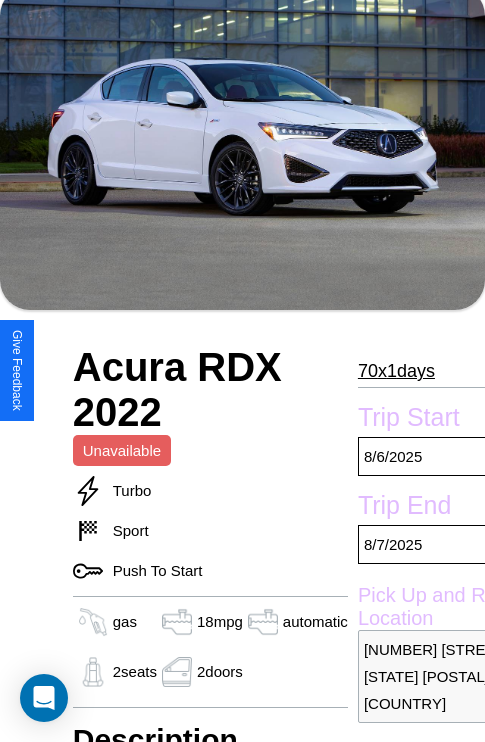 click on "70  x  1  days" at bounding box center [396, 371] 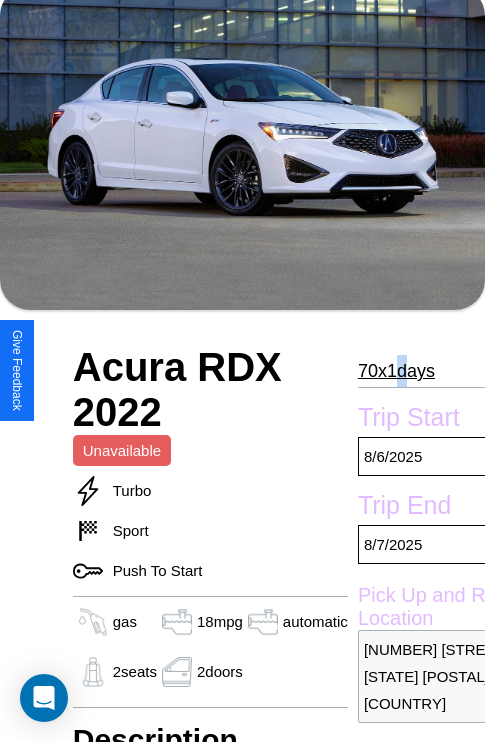 click on "70  x  1  days" at bounding box center (396, 371) 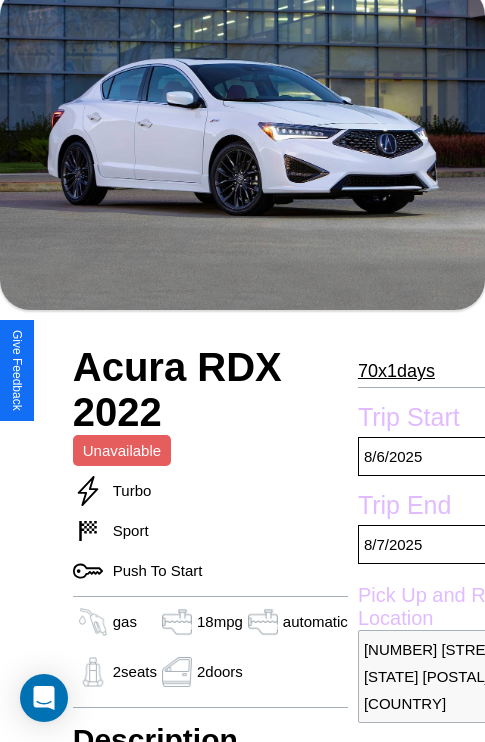 click on "70  x  1  days" at bounding box center (396, 371) 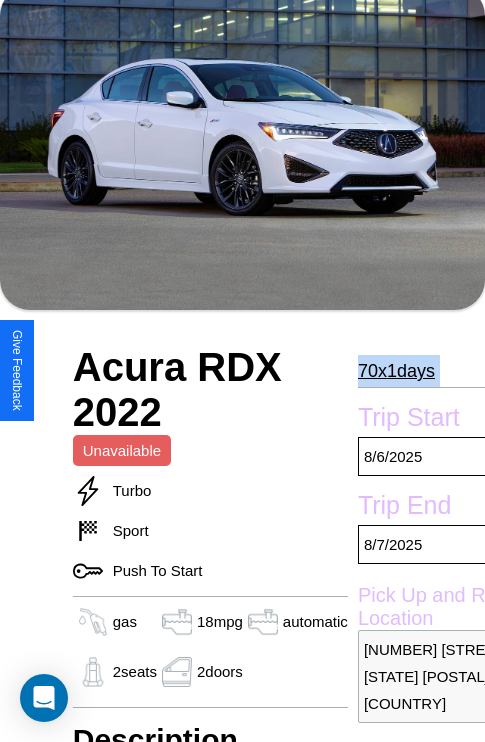 click on "70  x  1  days" at bounding box center [396, 371] 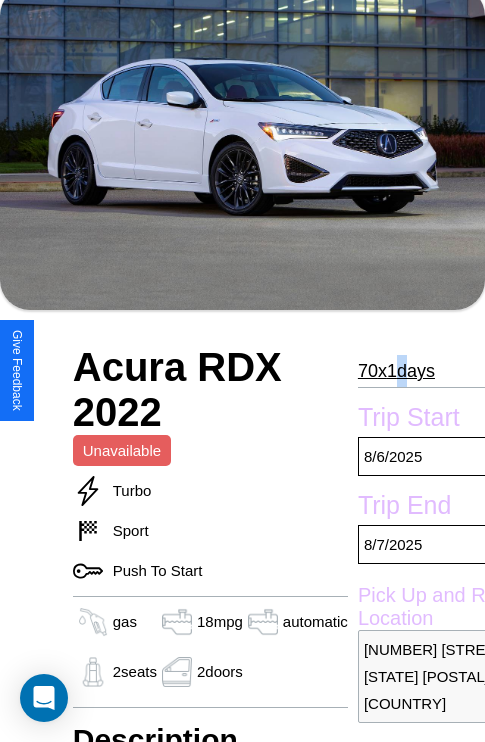 click on "70  x  1  days" at bounding box center (396, 371) 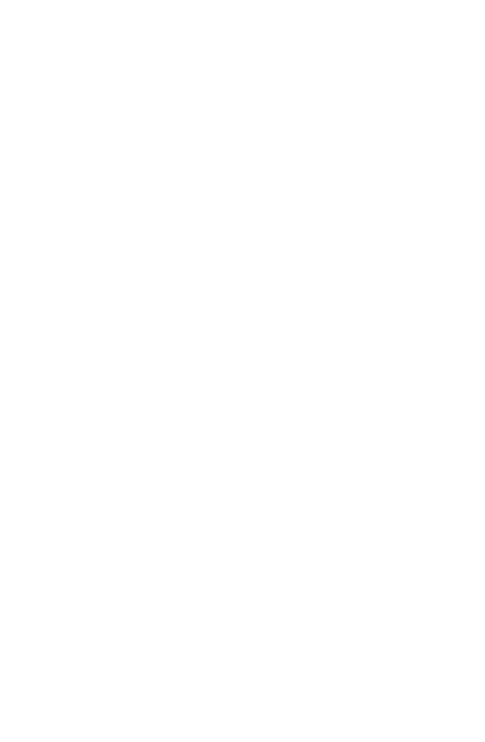 scroll, scrollTop: 0, scrollLeft: 0, axis: both 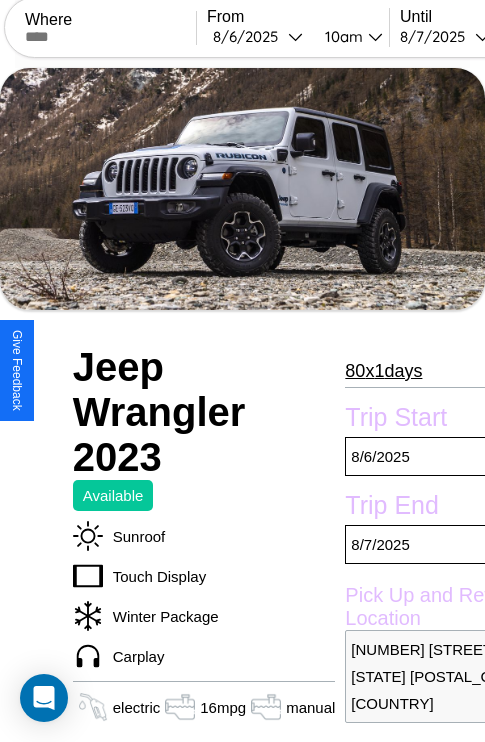 click on "80  x  1  days" at bounding box center (383, 371) 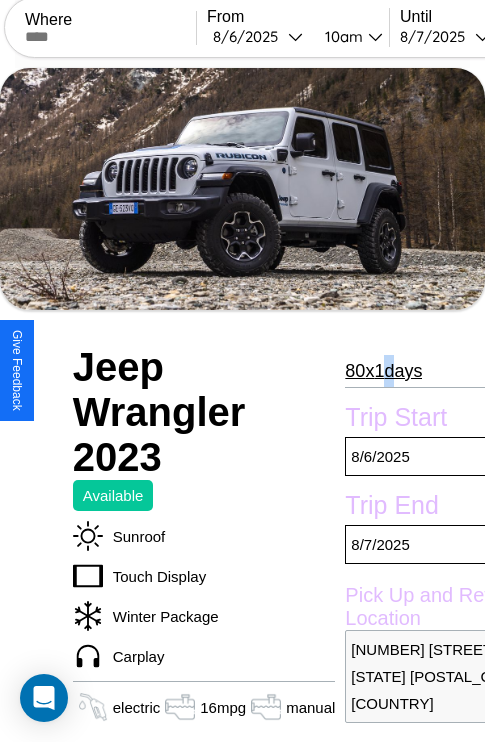 click on "80  x  1  days" at bounding box center (383, 371) 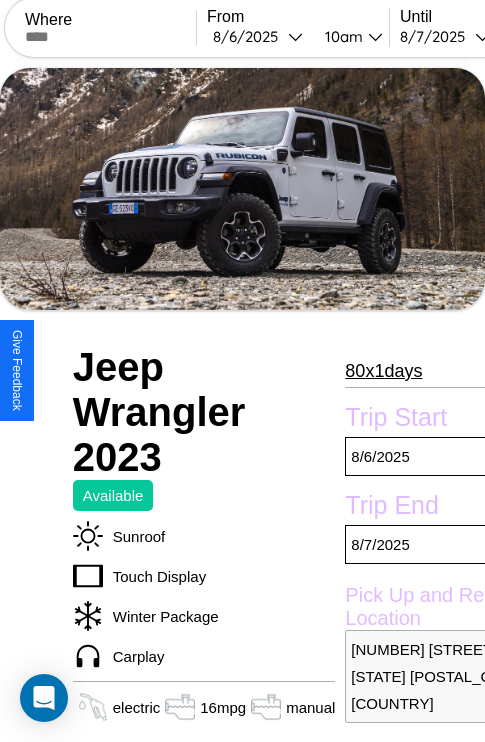 click on "80  x  1  days" at bounding box center (383, 371) 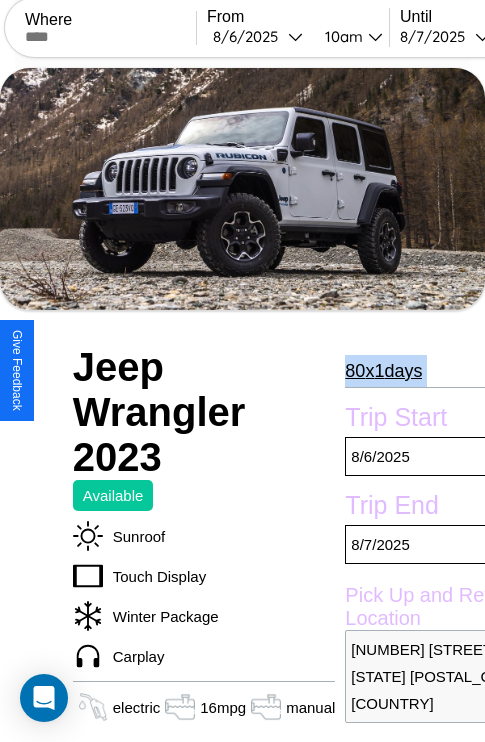 click on "80  x  1  days" at bounding box center [383, 371] 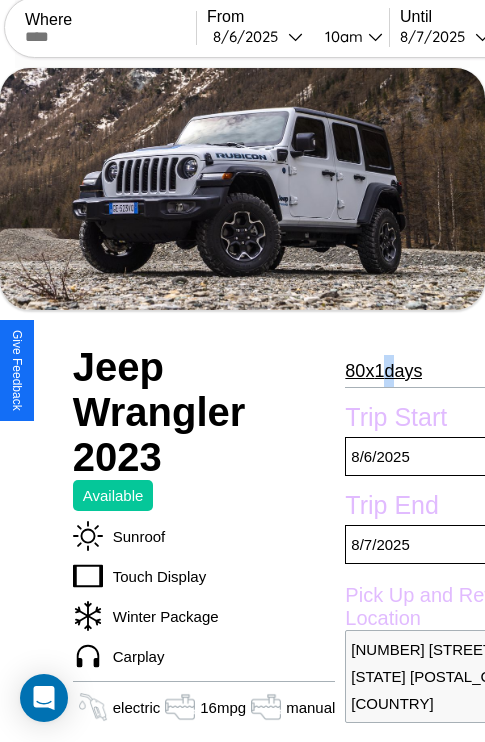 click on "80  x  1  days" at bounding box center [383, 371] 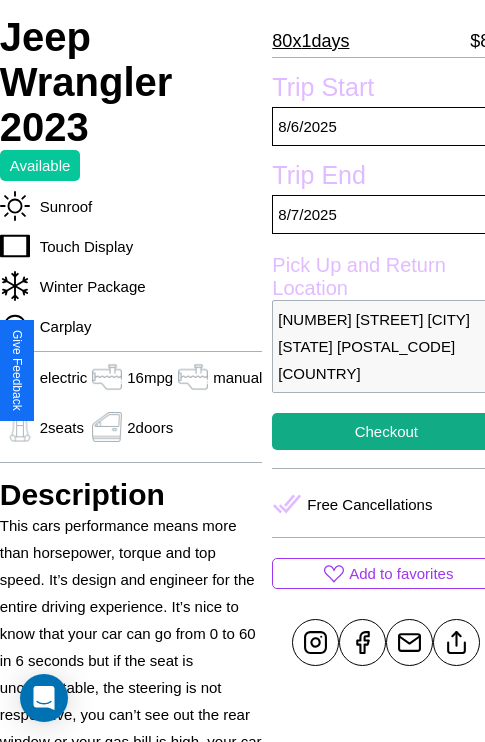 scroll, scrollTop: 377, scrollLeft: 80, axis: both 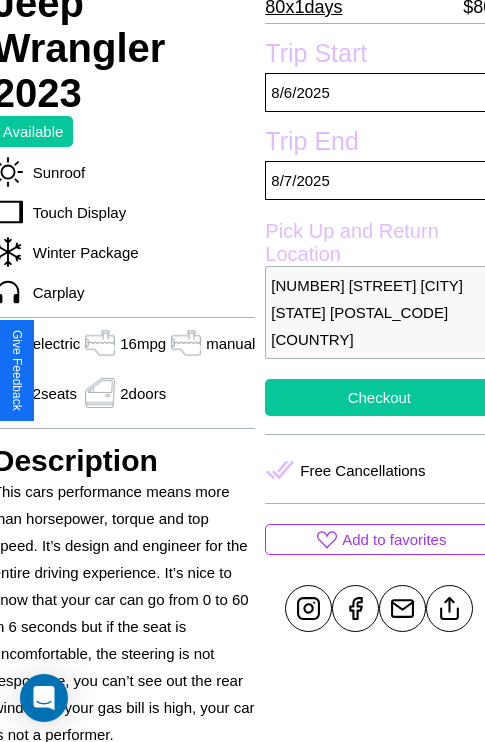 click on "Checkout" at bounding box center [379, 397] 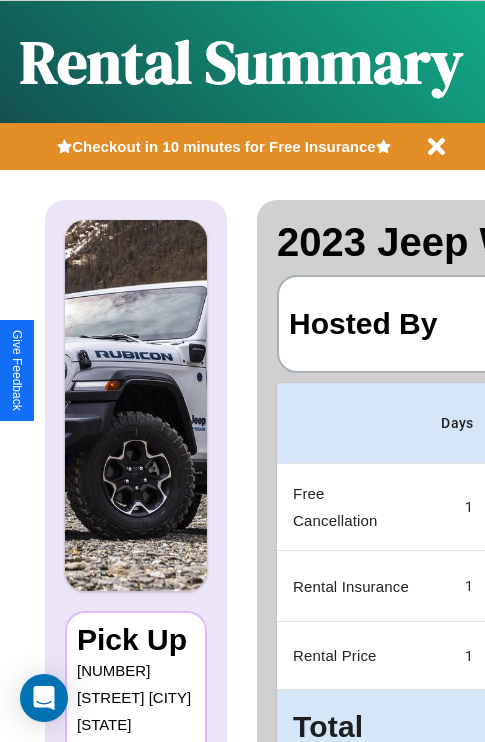 scroll, scrollTop: 0, scrollLeft: 378, axis: horizontal 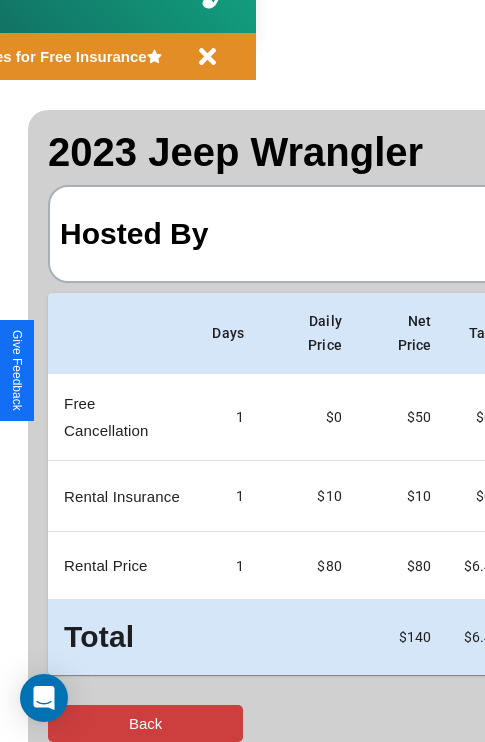 click on "Back" at bounding box center [145, 723] 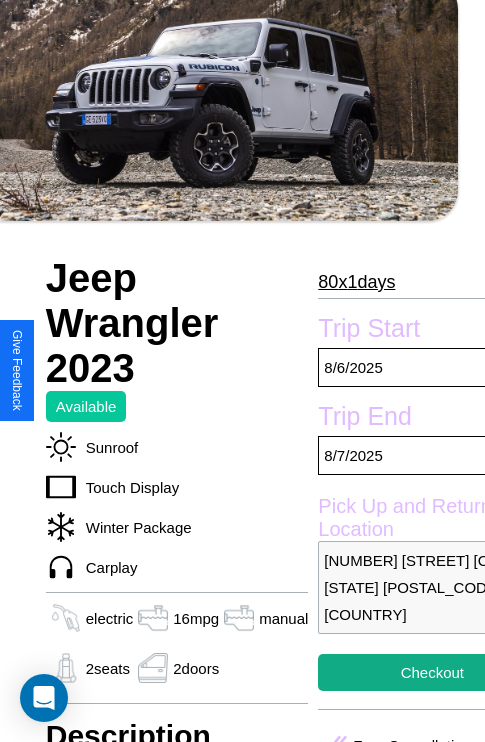 scroll, scrollTop: 305, scrollLeft: 80, axis: both 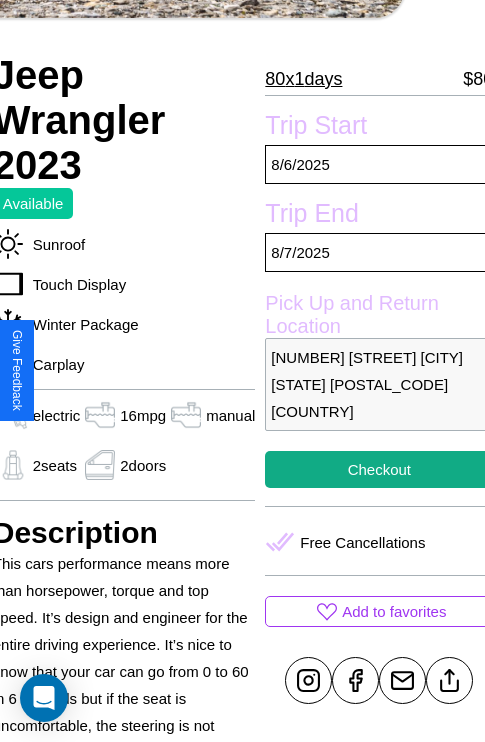 click on "553 Main Street  Jaipur Rajasthan 52744 India" at bounding box center [379, 384] 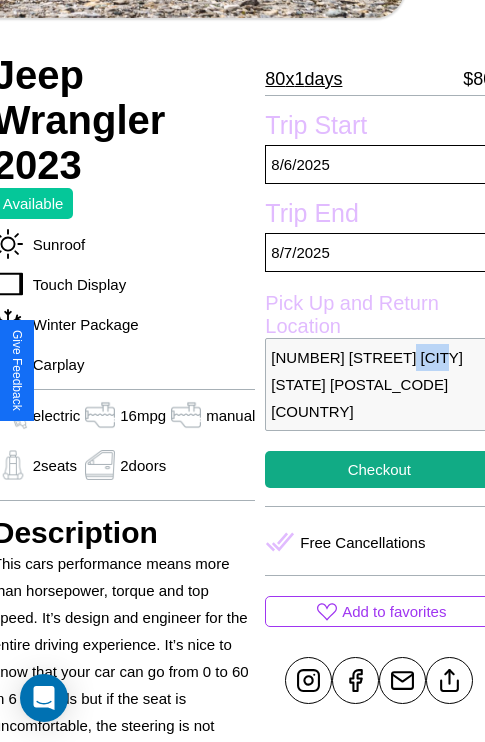 click on "553 Main Street  Jaipur Rajasthan 52744 India" at bounding box center [379, 384] 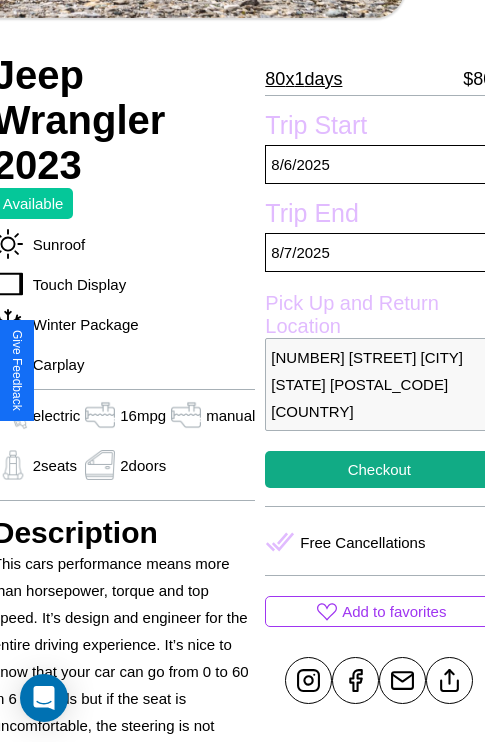 click on "553 Main Street  Jaipur Rajasthan 52744 India" at bounding box center [379, 384] 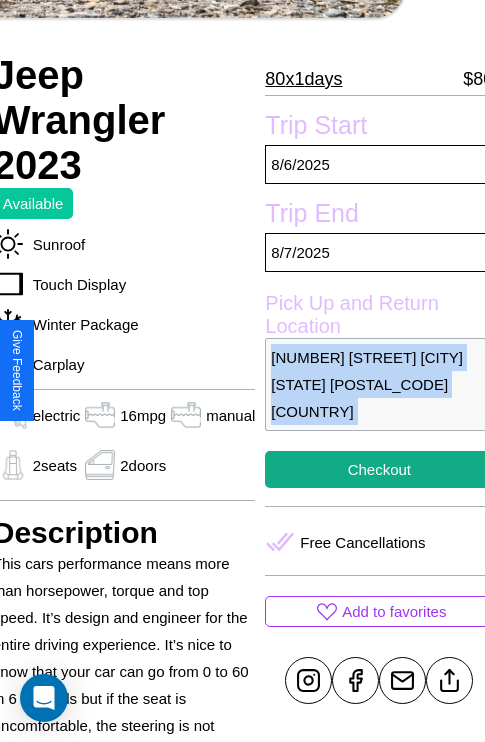 click on "553 Main Street  Jaipur Rajasthan 52744 India" at bounding box center (379, 384) 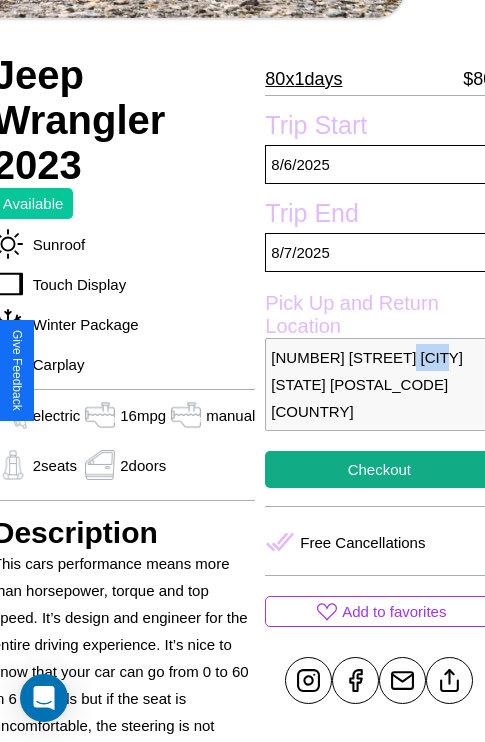 click on "553 Main Street  Jaipur Rajasthan 52744 India" at bounding box center [379, 384] 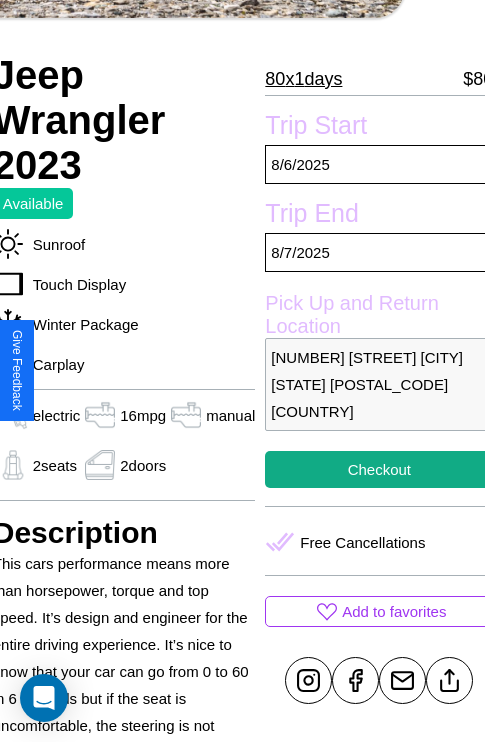scroll, scrollTop: 377, scrollLeft: 80, axis: both 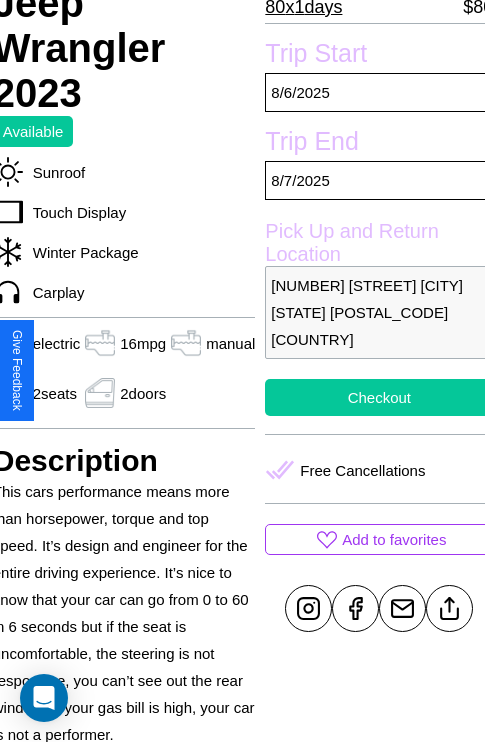 click on "Checkout" at bounding box center (379, 397) 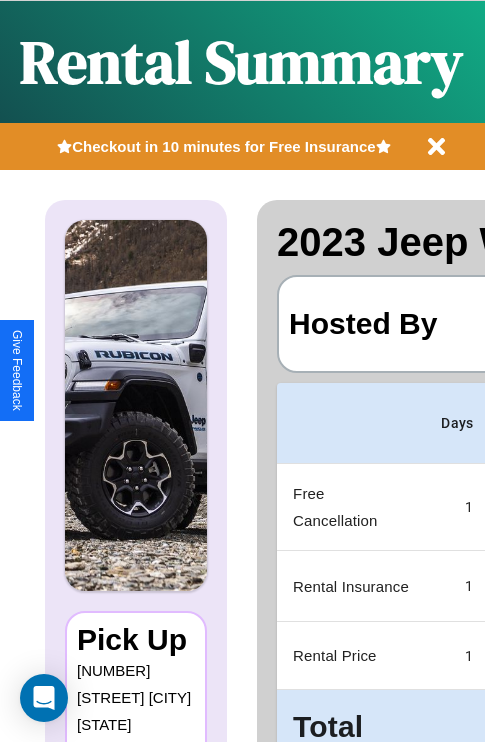 scroll, scrollTop: 0, scrollLeft: 378, axis: horizontal 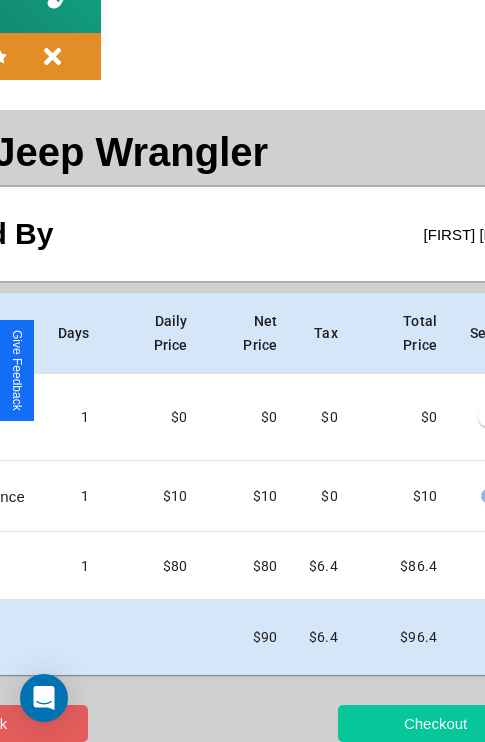 click on "Checkout" at bounding box center (435, 723) 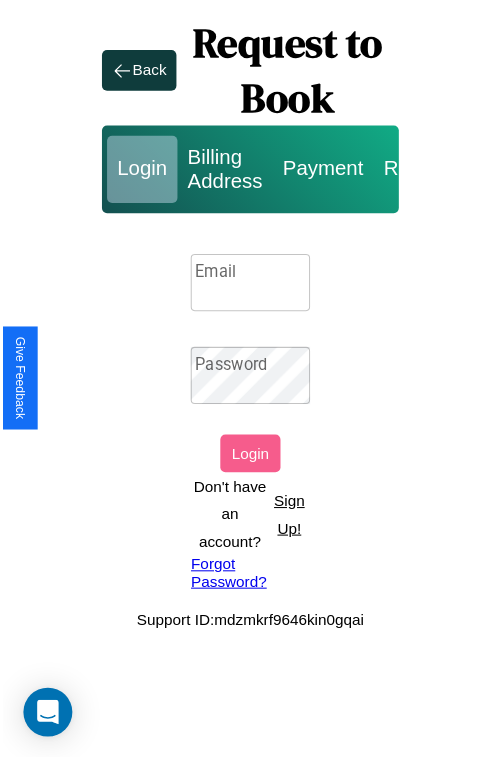 scroll, scrollTop: 0, scrollLeft: 0, axis: both 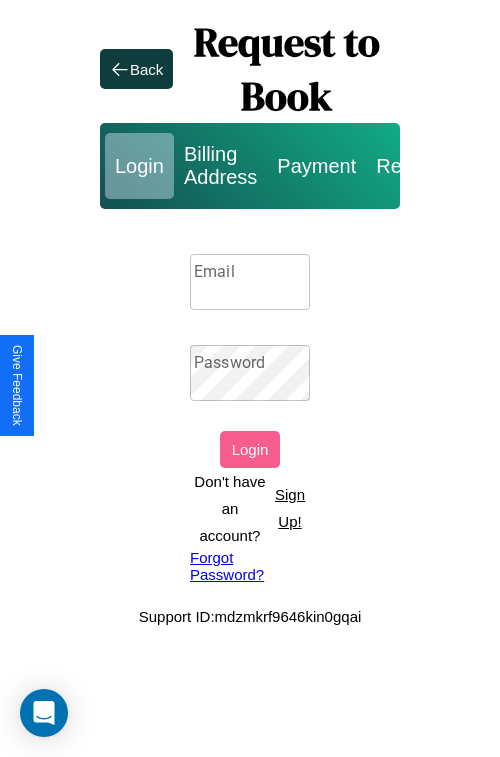 click on "Sign Up!" at bounding box center [290, 508] 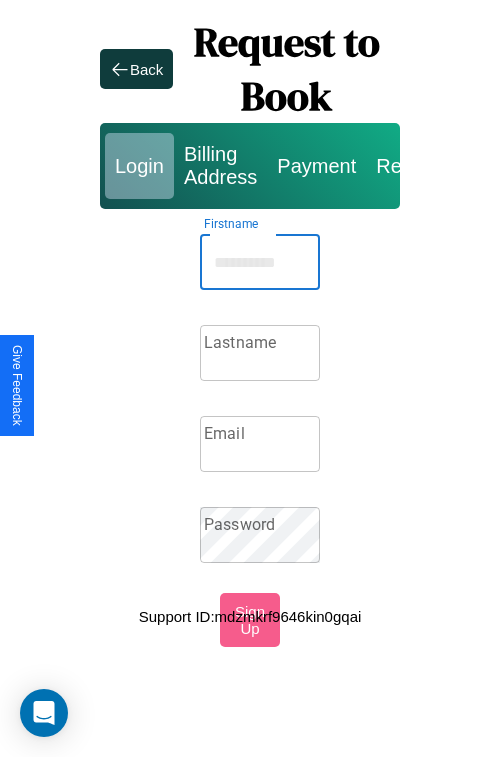 click on "Firstname" at bounding box center (260, 262) 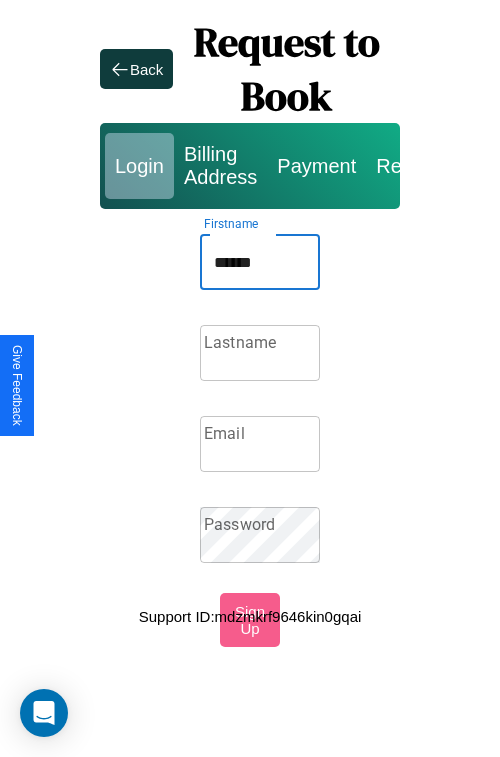 type on "******" 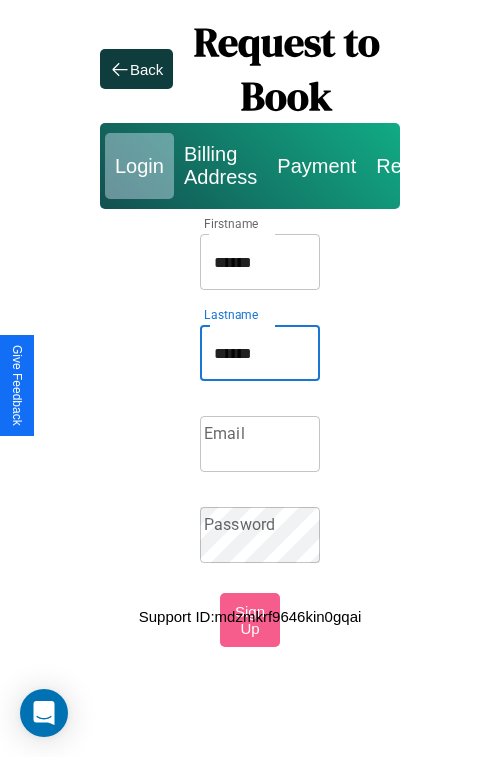 type on "******" 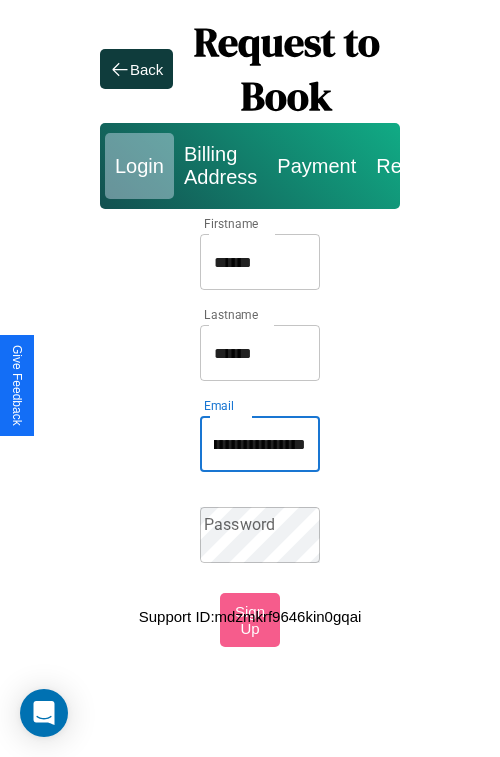 scroll, scrollTop: 0, scrollLeft: 79, axis: horizontal 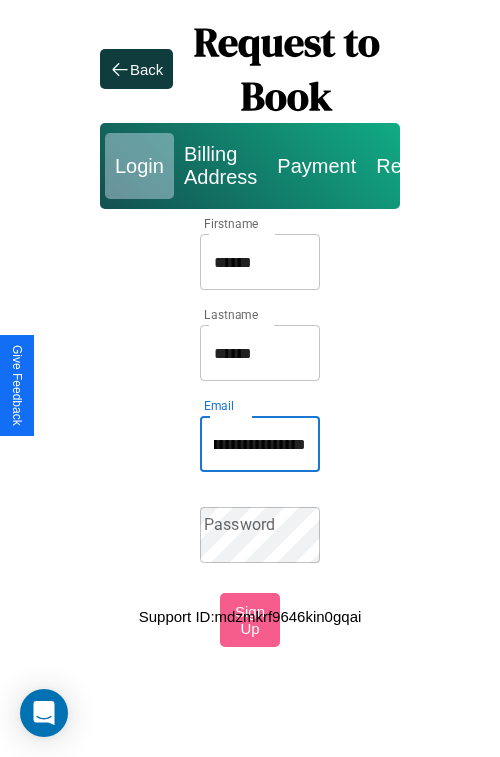 type on "**********" 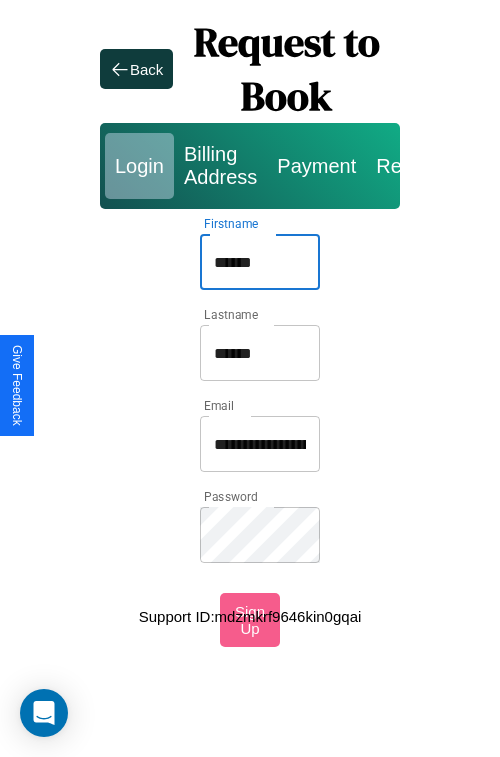 click on "******" at bounding box center [260, 262] 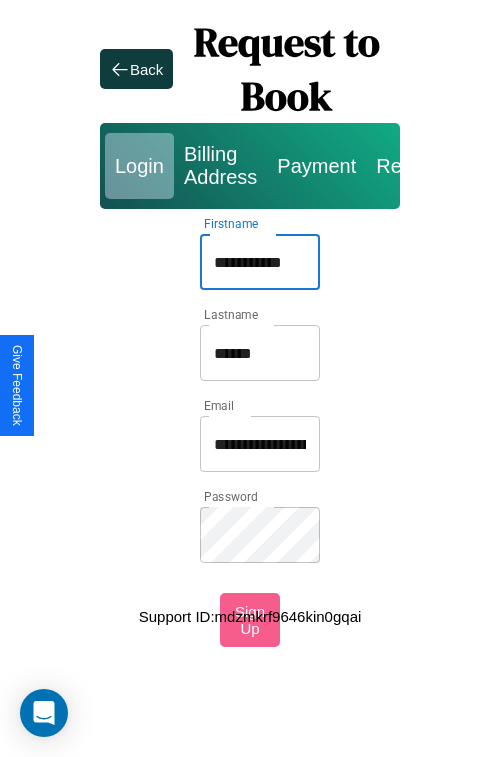 type on "**********" 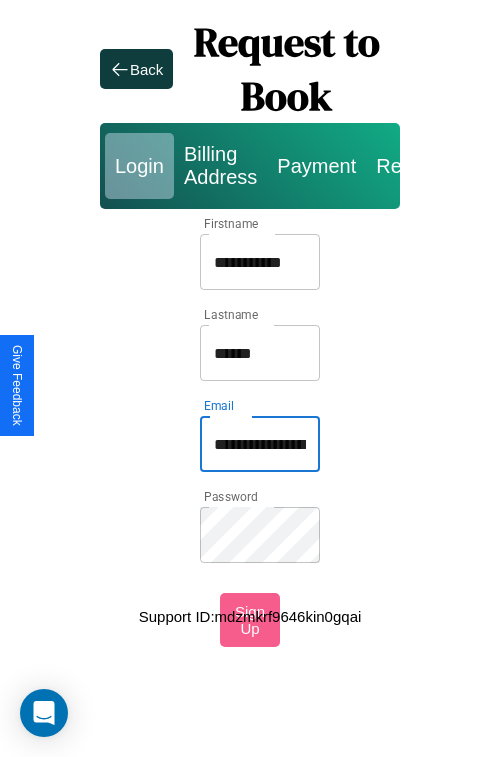 type on "**********" 